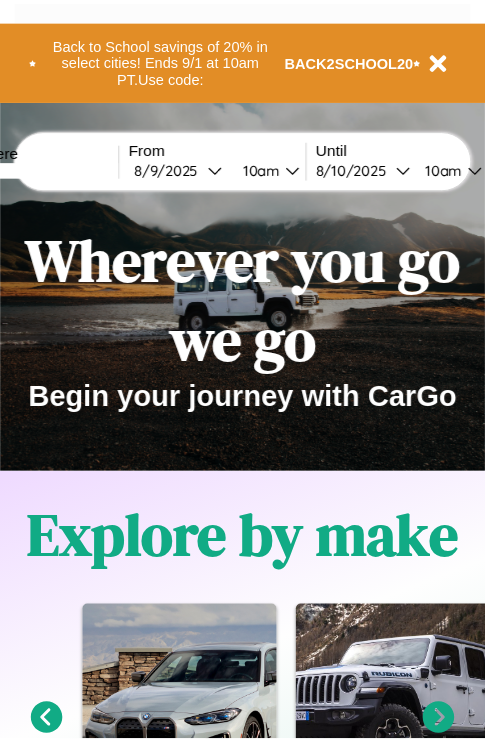 scroll, scrollTop: 0, scrollLeft: 0, axis: both 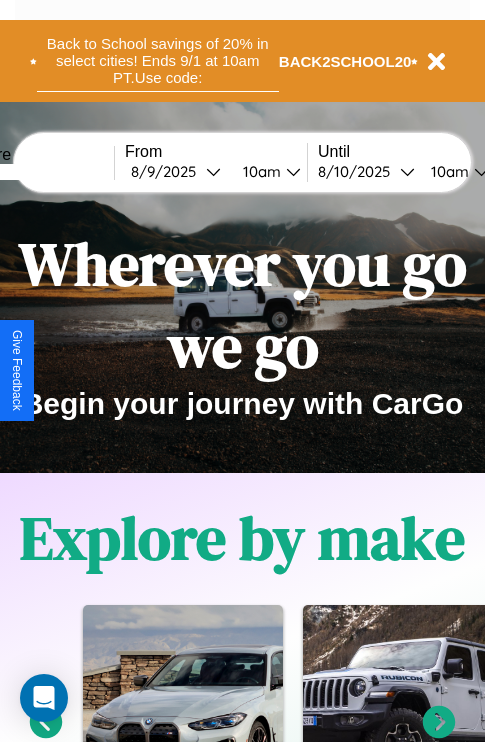 click on "Back to School savings of 20% in select cities! Ends 9/1 at 10am PT.  Use code:" at bounding box center [158, 61] 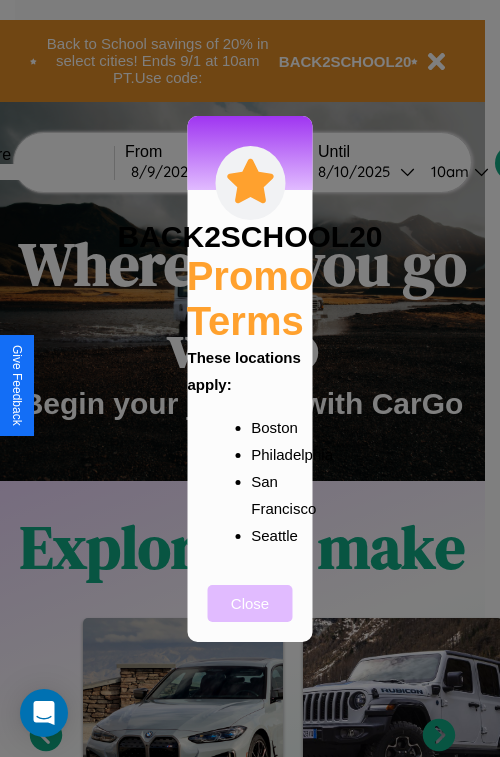 click on "Close" at bounding box center (250, 603) 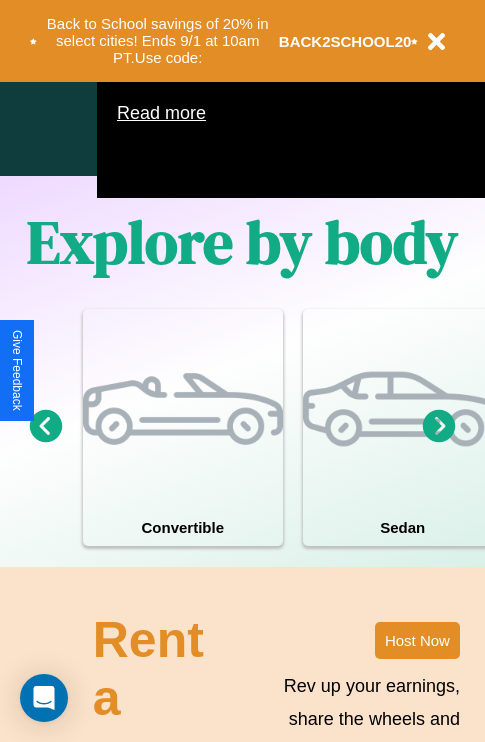 scroll, scrollTop: 1285, scrollLeft: 0, axis: vertical 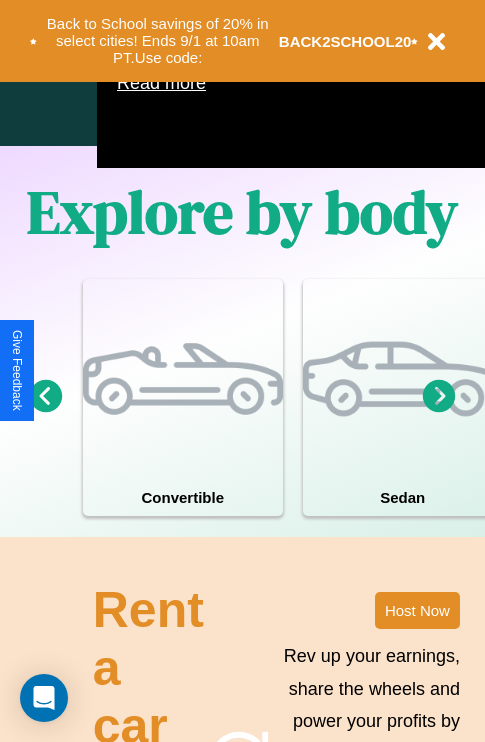 click 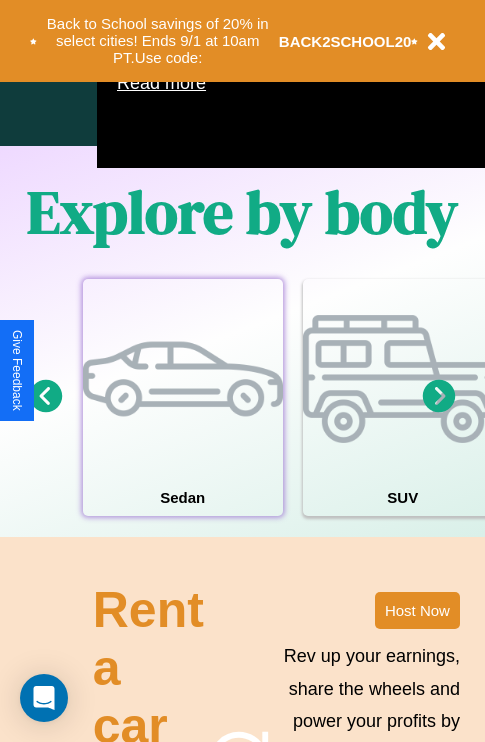 click at bounding box center (183, 379) 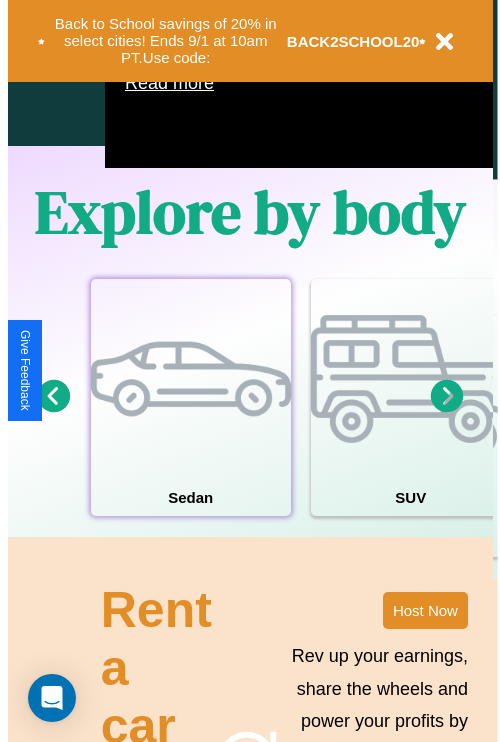 scroll, scrollTop: 0, scrollLeft: 0, axis: both 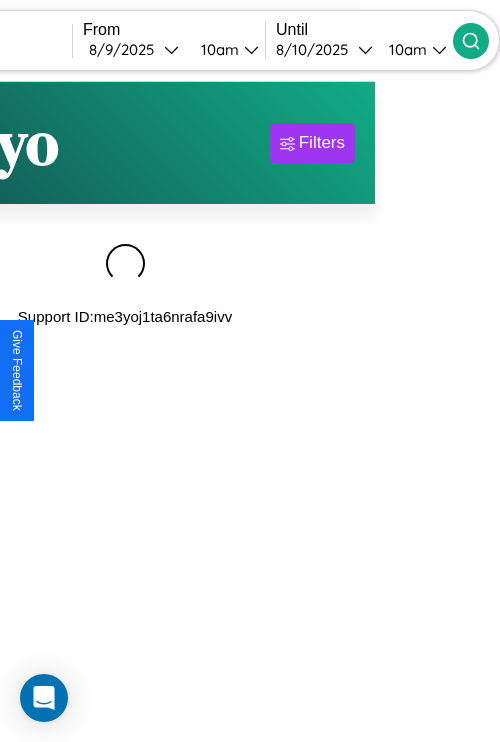 type on "**********" 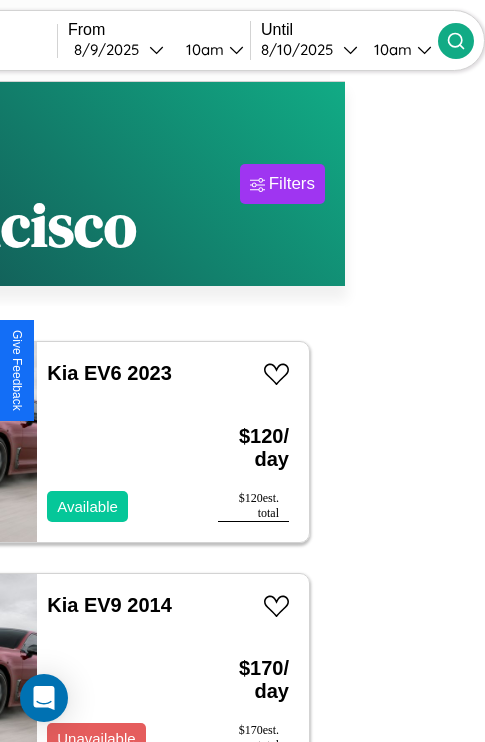 scroll, scrollTop: 74, scrollLeft: 111, axis: both 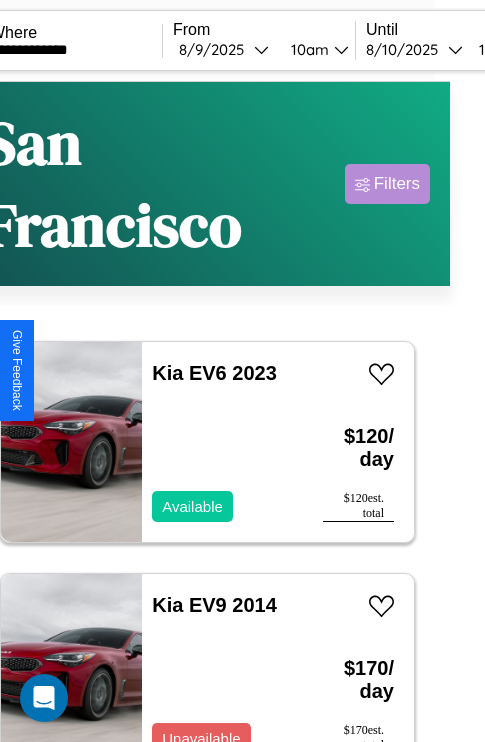 click on "Filters" at bounding box center (397, 184) 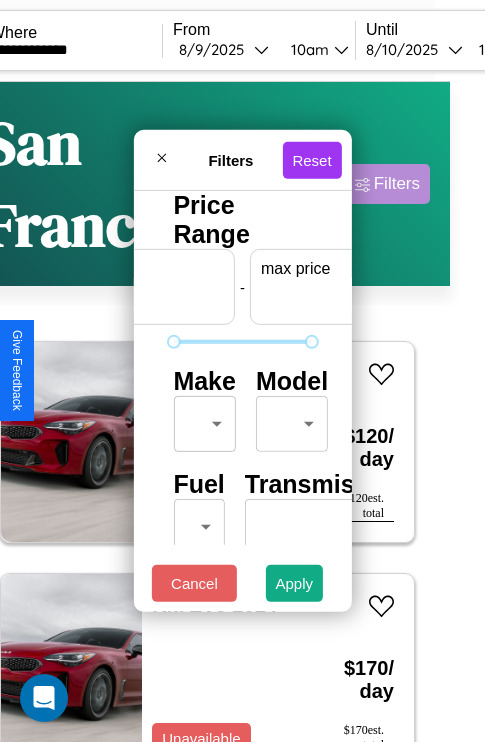 scroll, scrollTop: 0, scrollLeft: 124, axis: horizontal 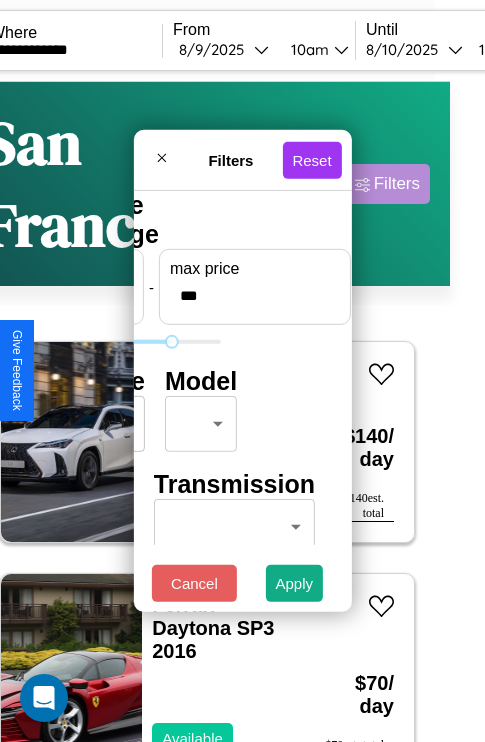 type on "***" 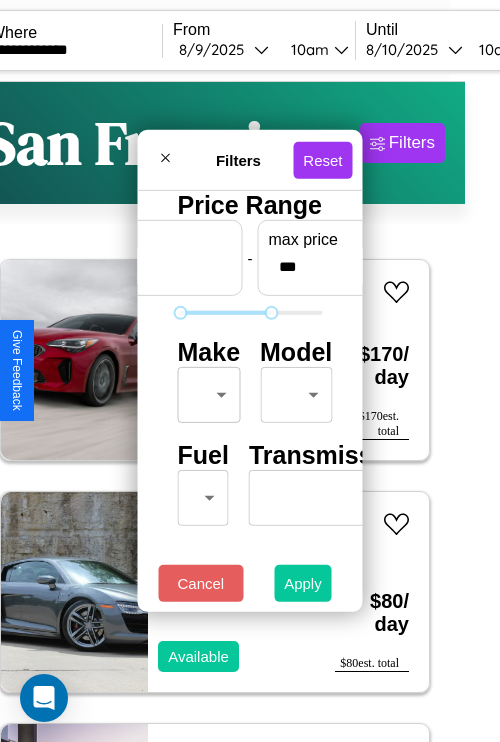 type on "**" 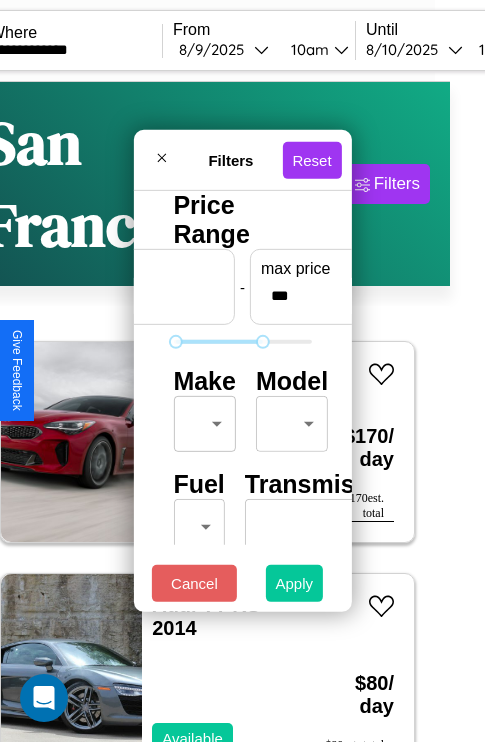 click on "Apply" at bounding box center [295, 583] 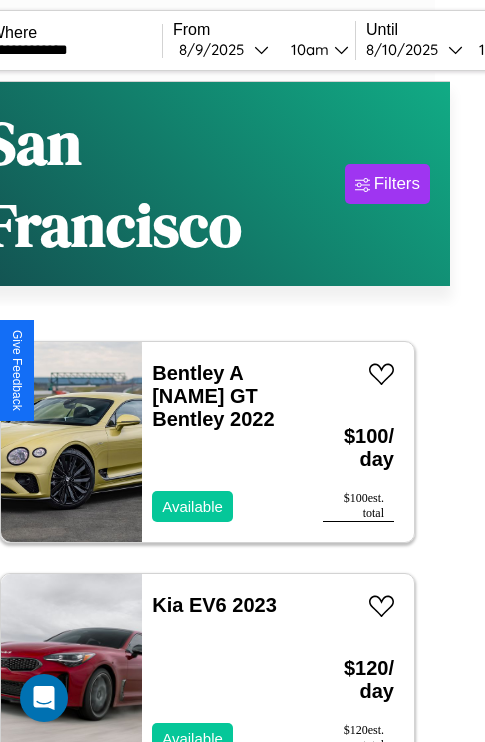 scroll, scrollTop: 74, scrollLeft: 35, axis: both 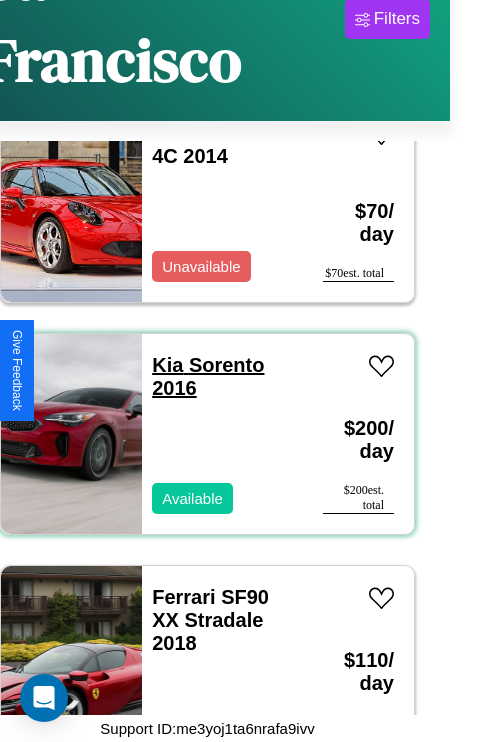 click on "Kia   Sorento   2016" at bounding box center (208, 376) 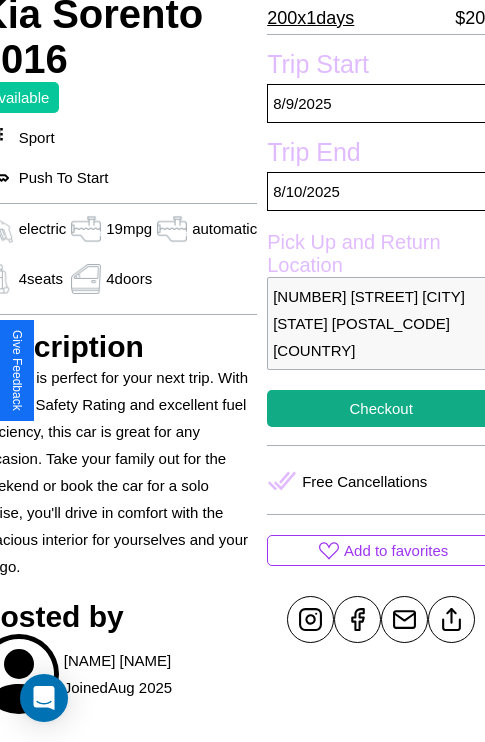 scroll, scrollTop: 499, scrollLeft: 96, axis: both 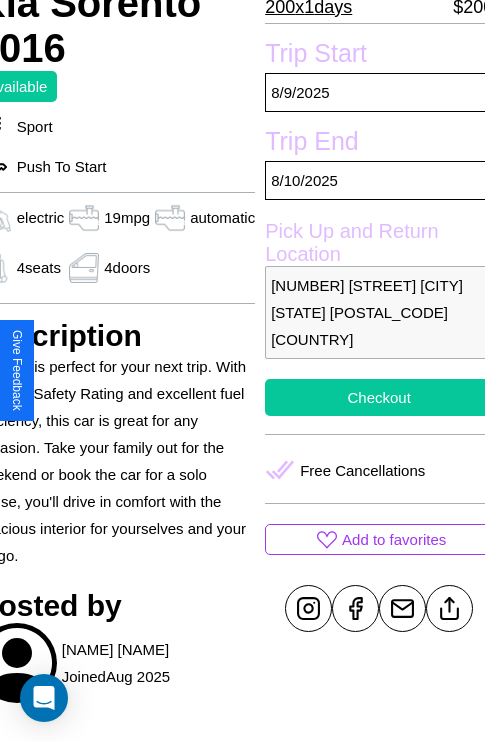 click on "Checkout" at bounding box center (379, 397) 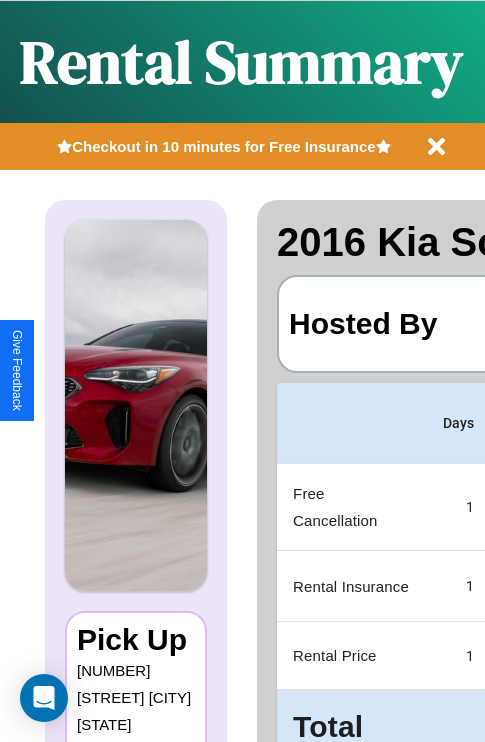 scroll, scrollTop: 0, scrollLeft: 378, axis: horizontal 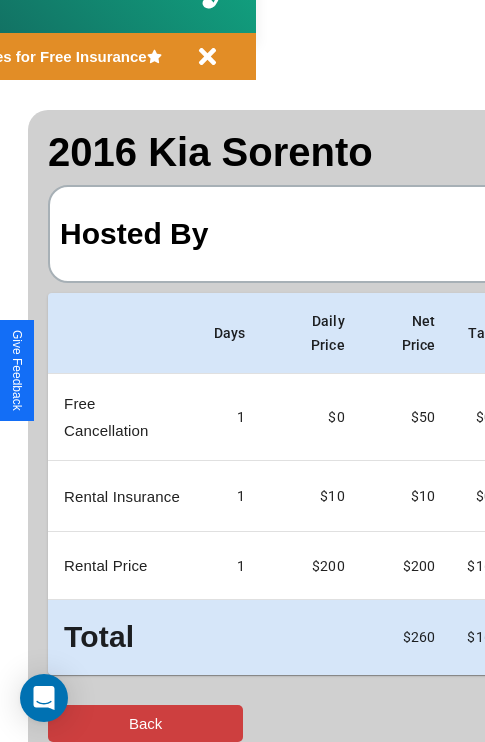 click on "Back" at bounding box center (145, 723) 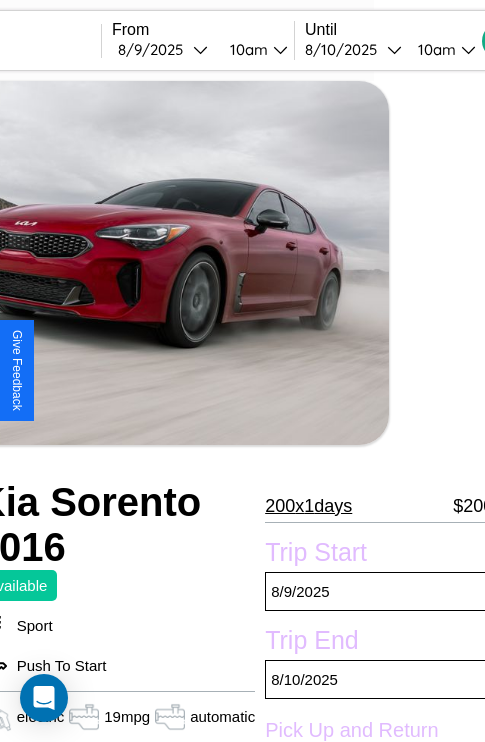 scroll, scrollTop: 135, scrollLeft: 96, axis: both 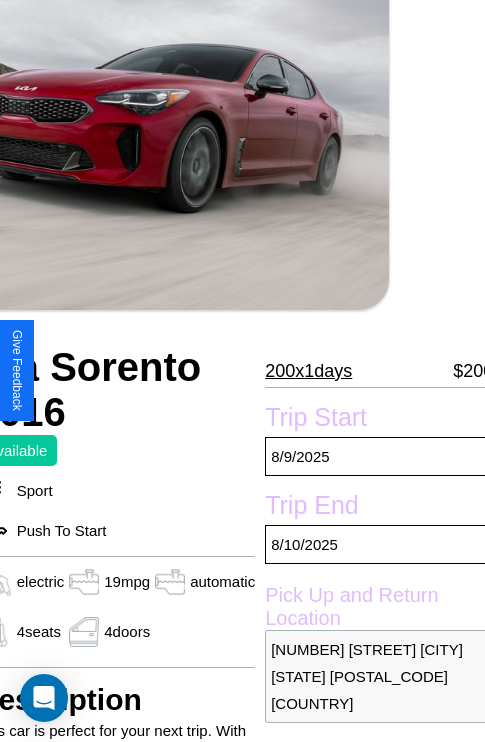click on "200  x  1  days" at bounding box center (308, 371) 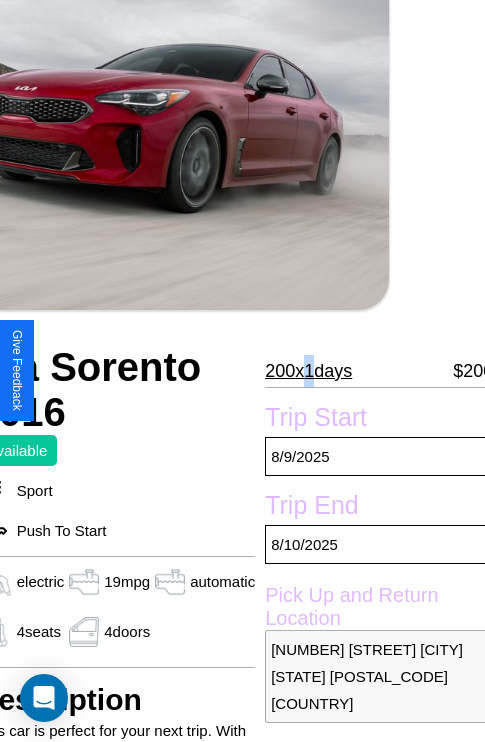 click on "200  x  1  days" at bounding box center (308, 371) 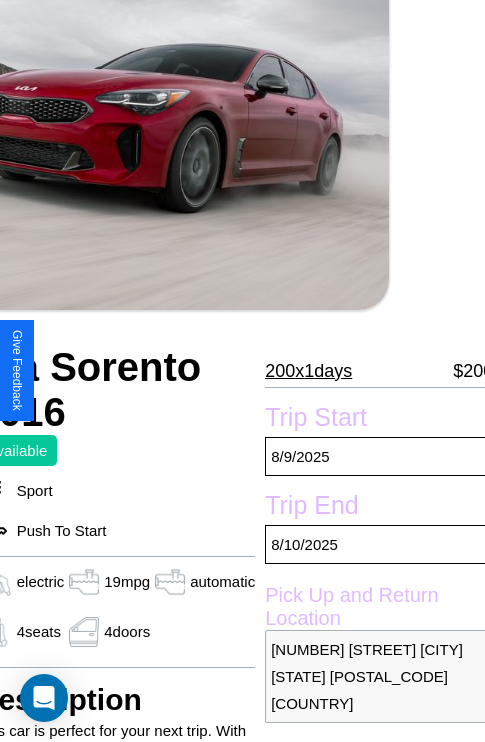 click on "200  x  1  days" at bounding box center (308, 371) 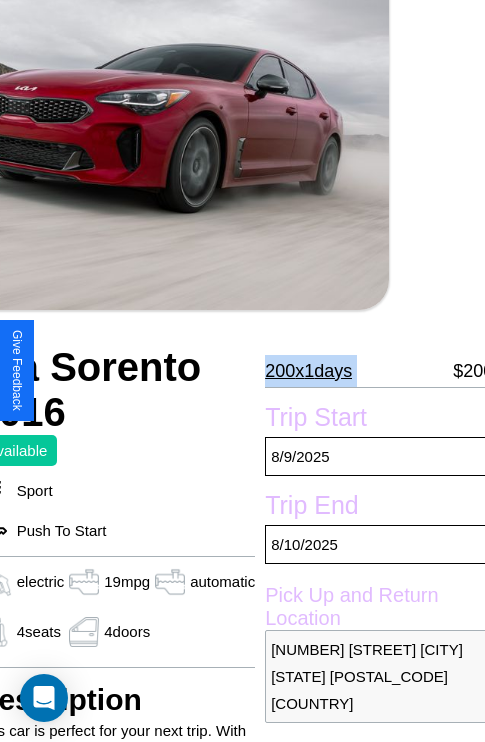 click on "200  x  1  days" at bounding box center (308, 371) 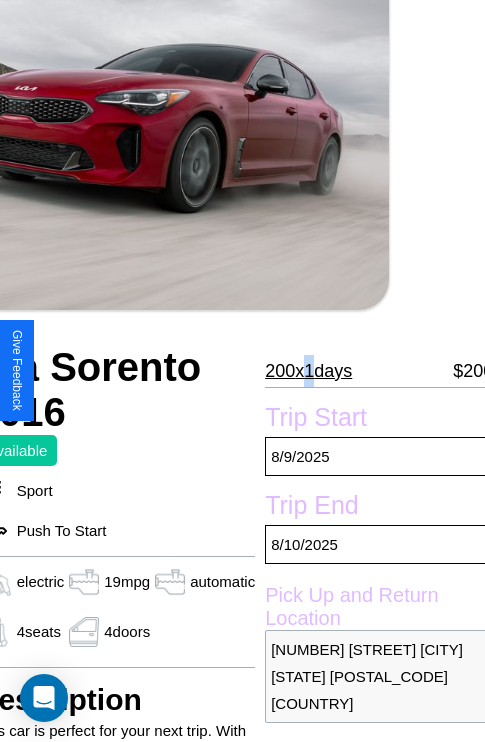 click on "200  x  1  days" at bounding box center (308, 371) 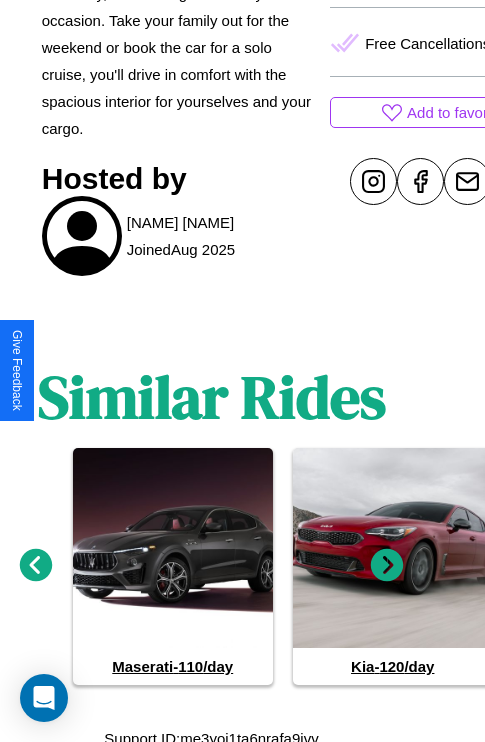 scroll, scrollTop: 936, scrollLeft: 30, axis: both 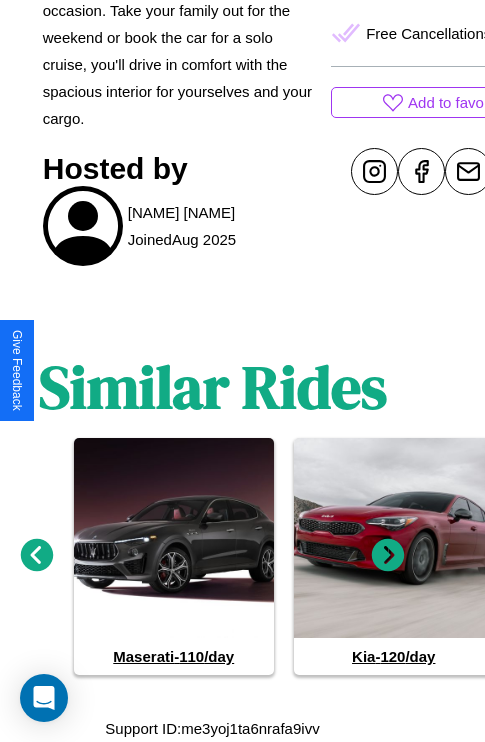click 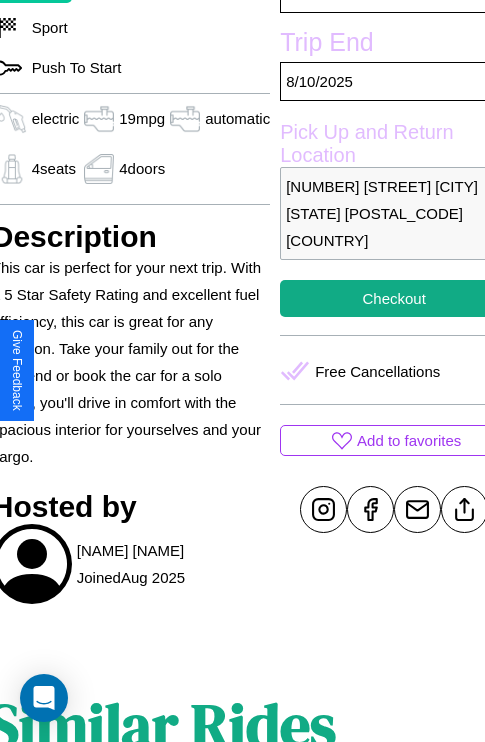 scroll, scrollTop: 499, scrollLeft: 96, axis: both 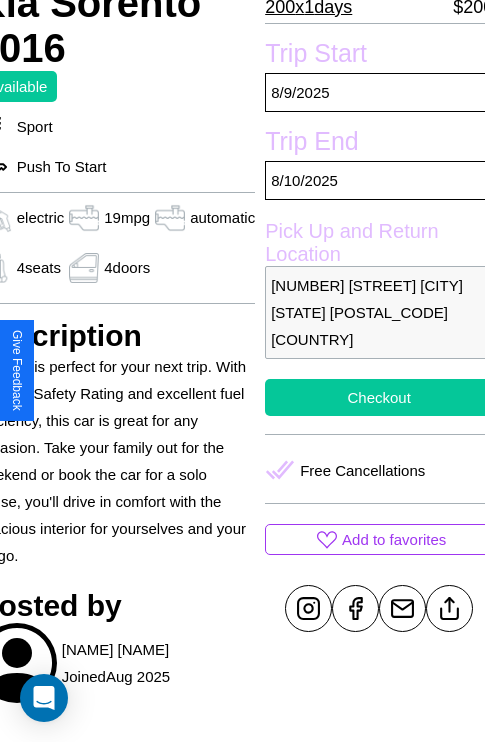click on "Checkout" at bounding box center [379, 397] 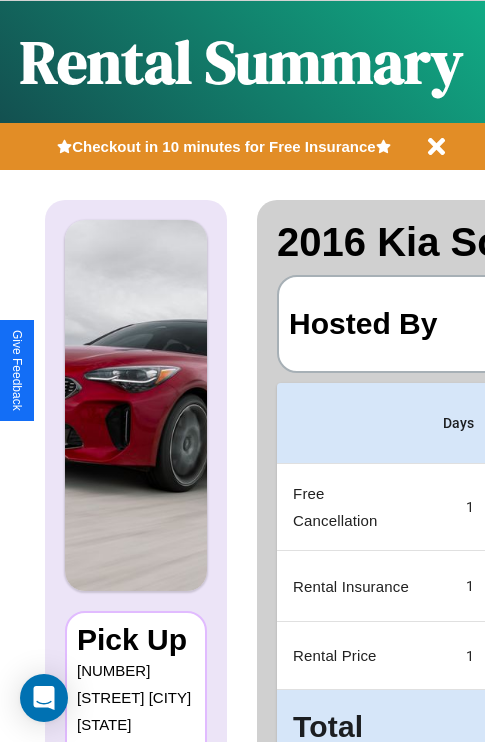 scroll, scrollTop: 0, scrollLeft: 378, axis: horizontal 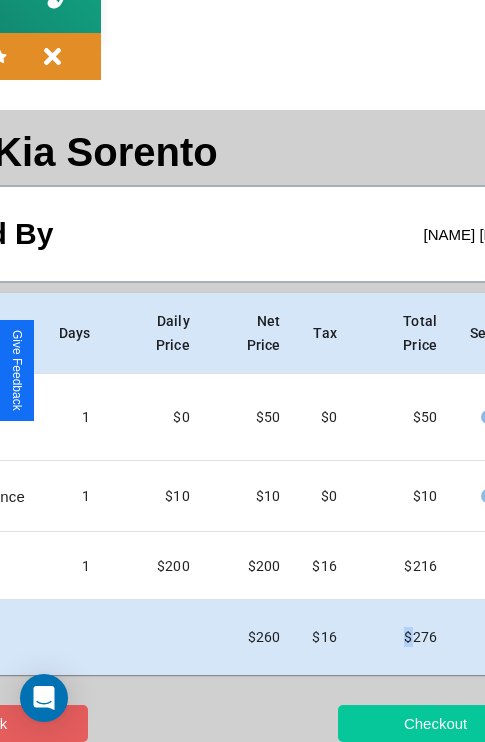 click on "Checkout" at bounding box center (435, 723) 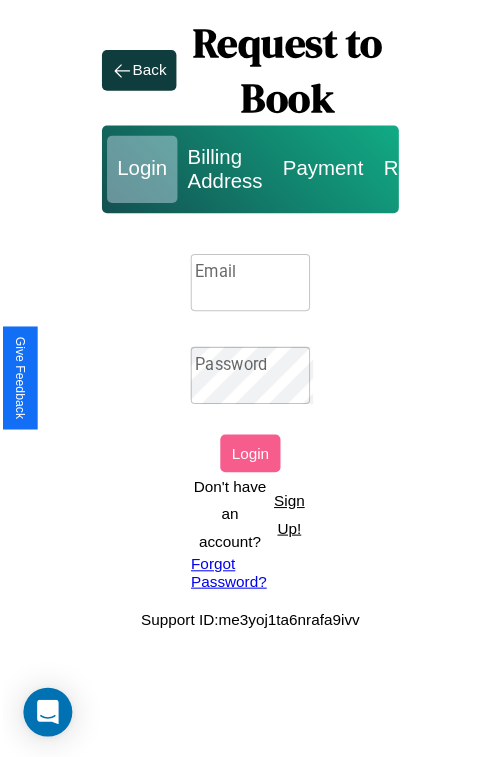 scroll, scrollTop: 0, scrollLeft: 0, axis: both 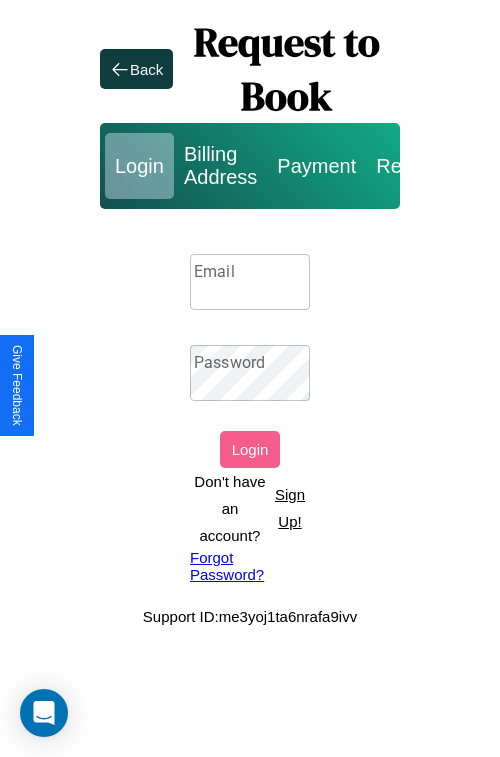 click on "Email" at bounding box center [250, 282] 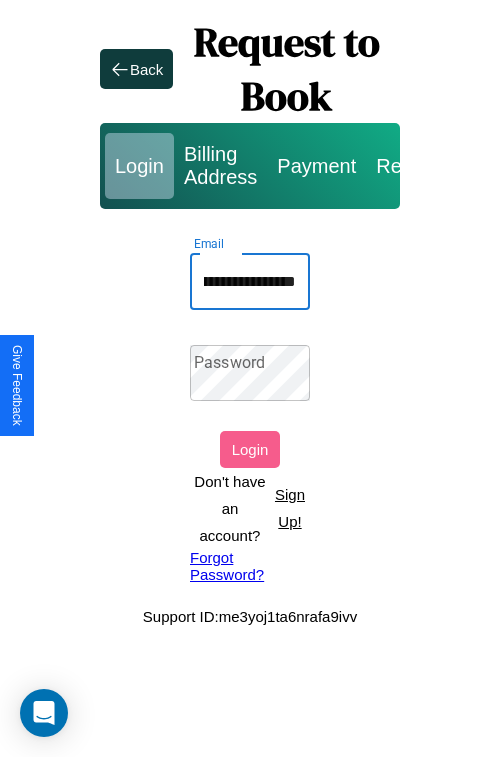 scroll, scrollTop: 0, scrollLeft: 87, axis: horizontal 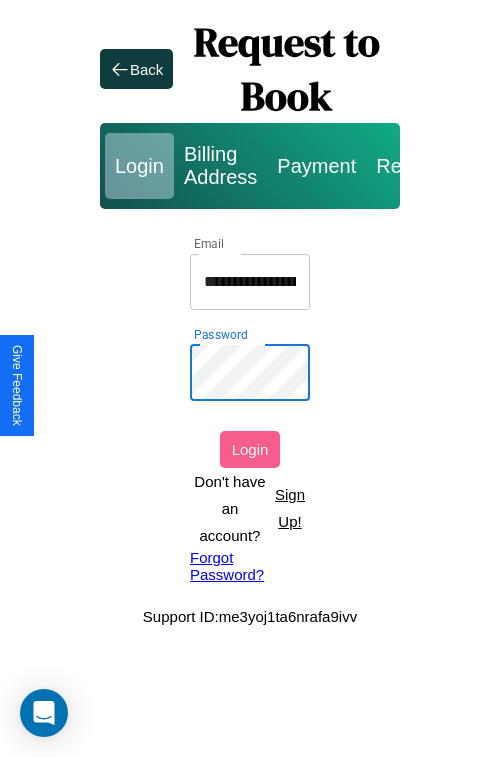 click on "Login" at bounding box center [250, 449] 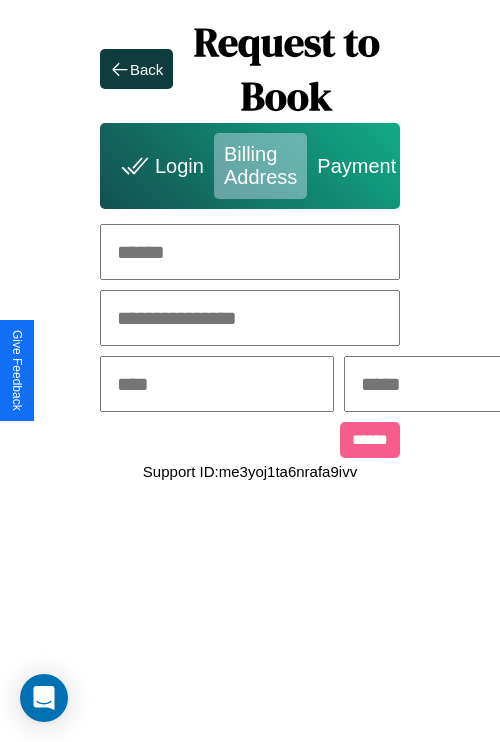 click at bounding box center (250, 252) 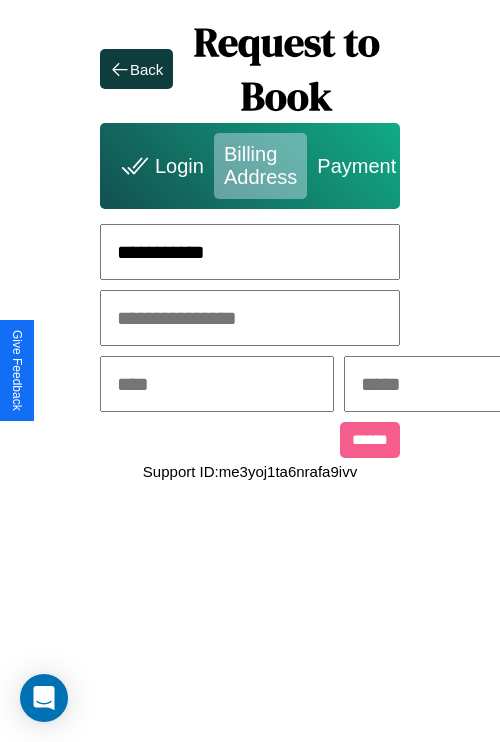 type on "**********" 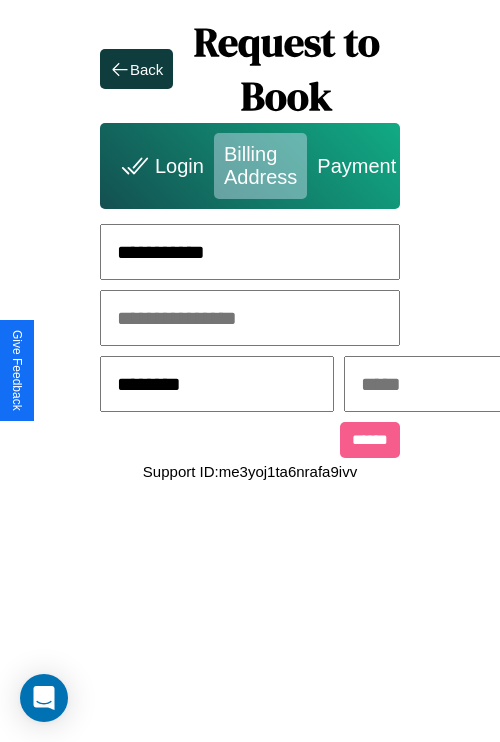 type on "********" 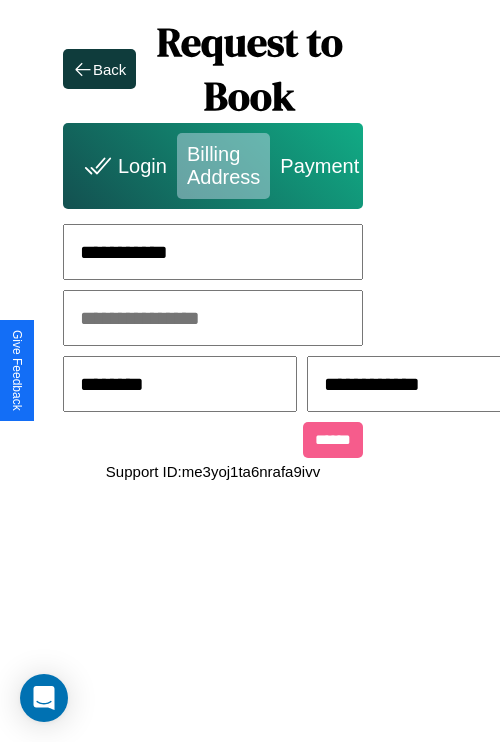 scroll, scrollTop: 0, scrollLeft: 517, axis: horizontal 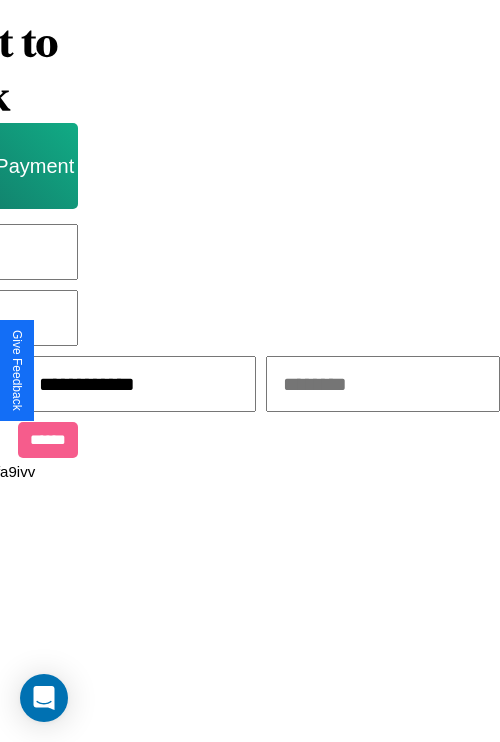 type on "**********" 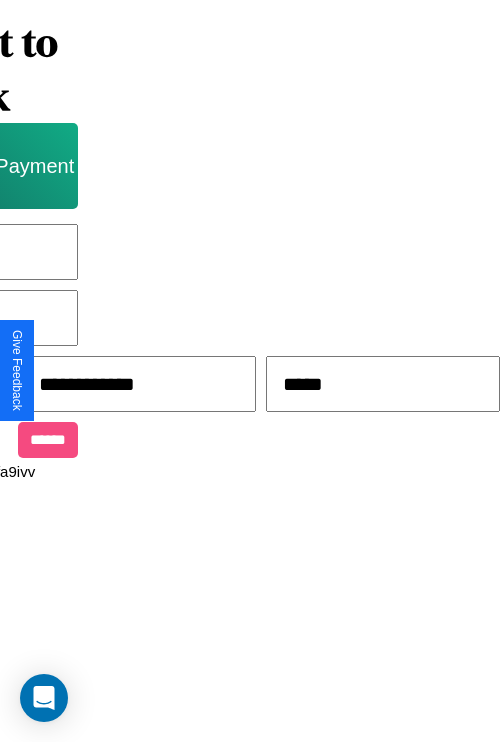 type on "*****" 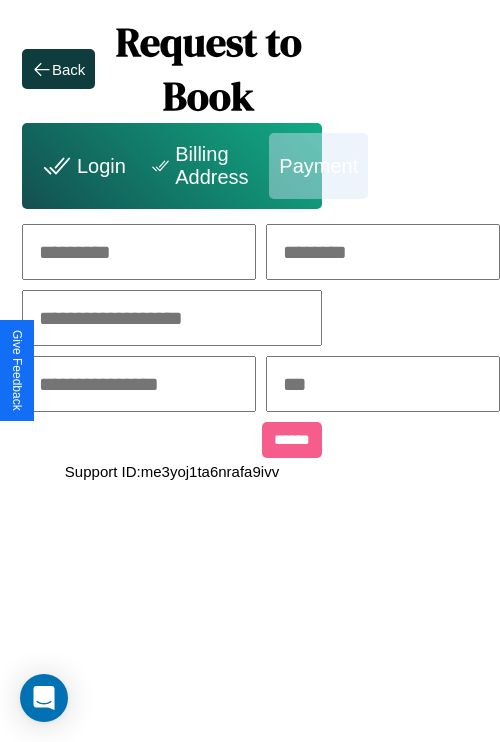 scroll, scrollTop: 0, scrollLeft: 208, axis: horizontal 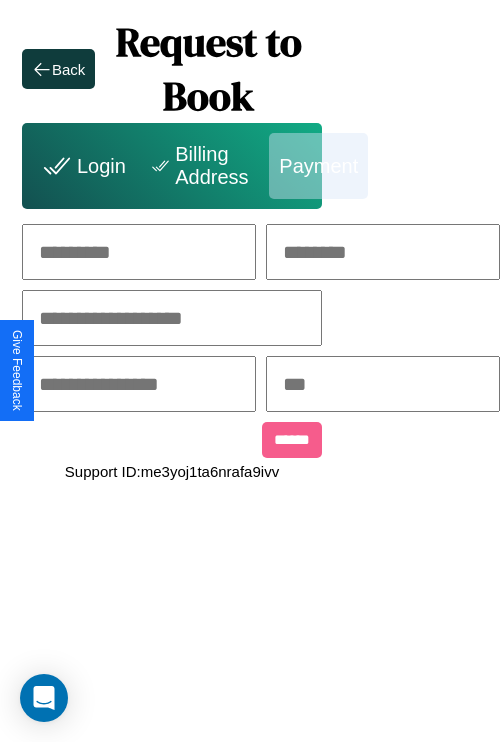 click at bounding box center (139, 252) 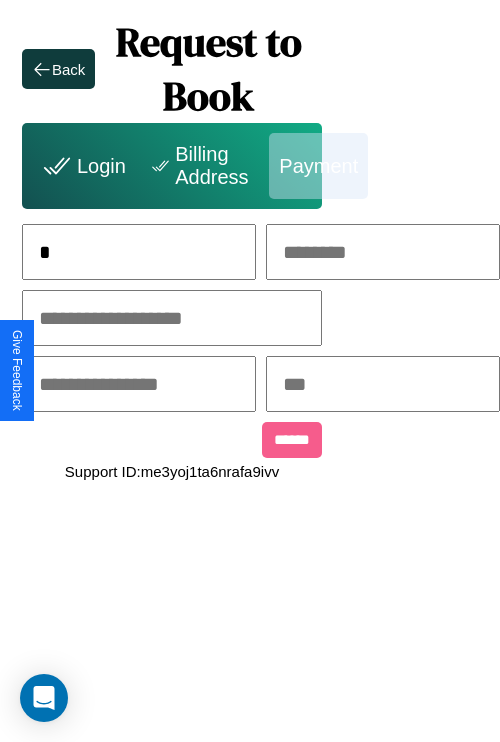 scroll, scrollTop: 0, scrollLeft: 133, axis: horizontal 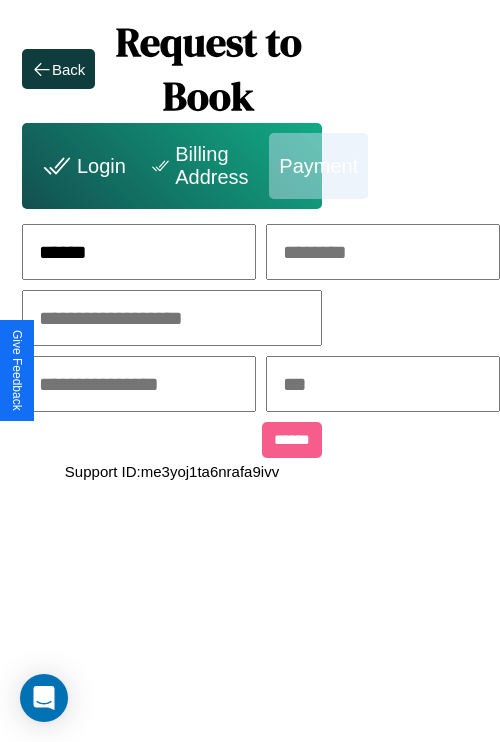 type on "******" 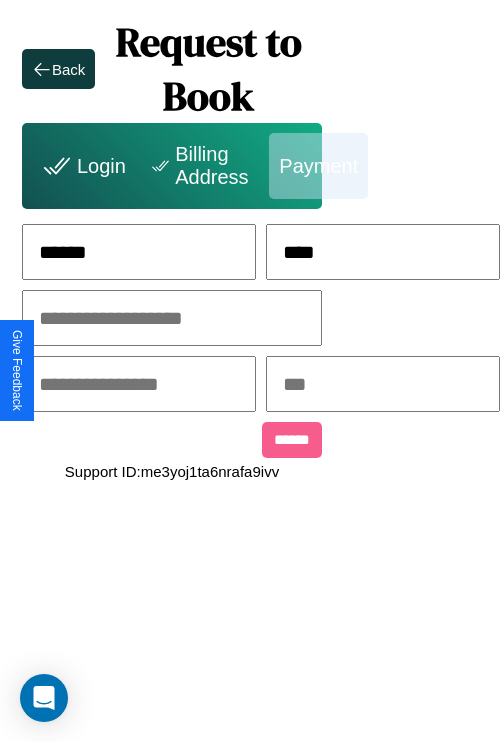 type on "****" 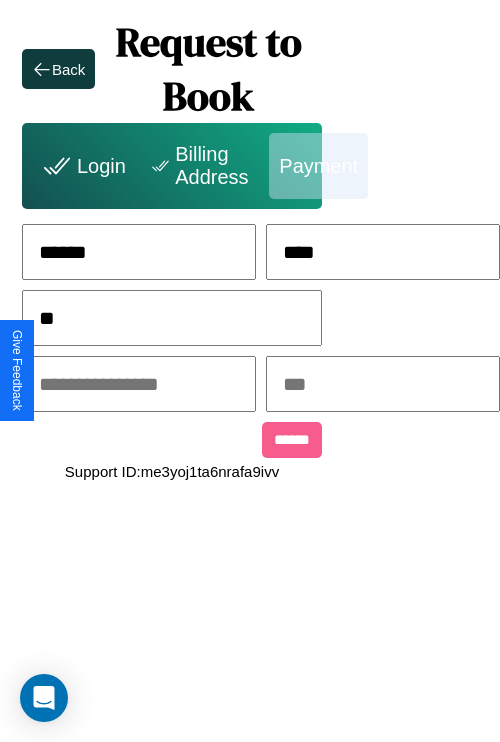 scroll, scrollTop: 0, scrollLeft: 128, axis: horizontal 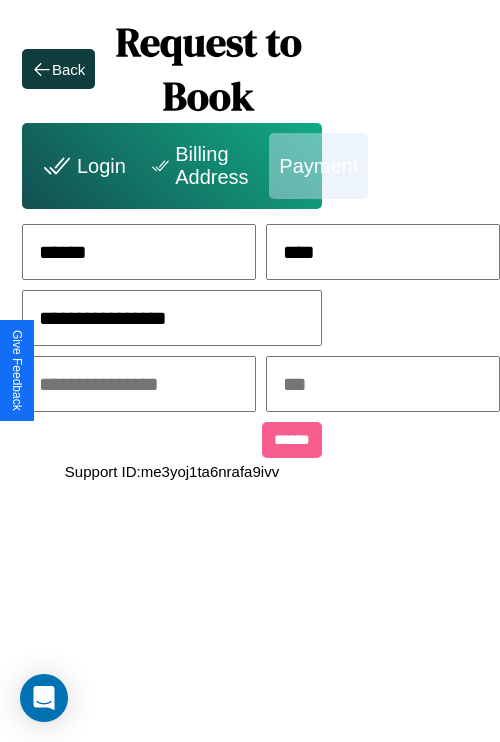 type on "**********" 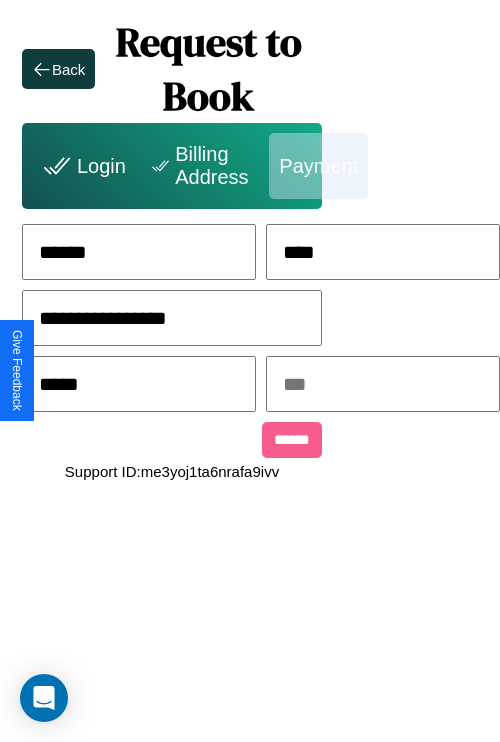 type on "*****" 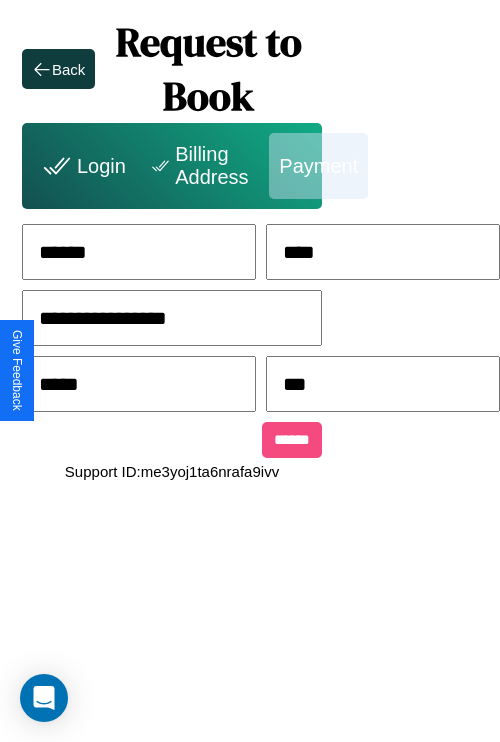 type on "***" 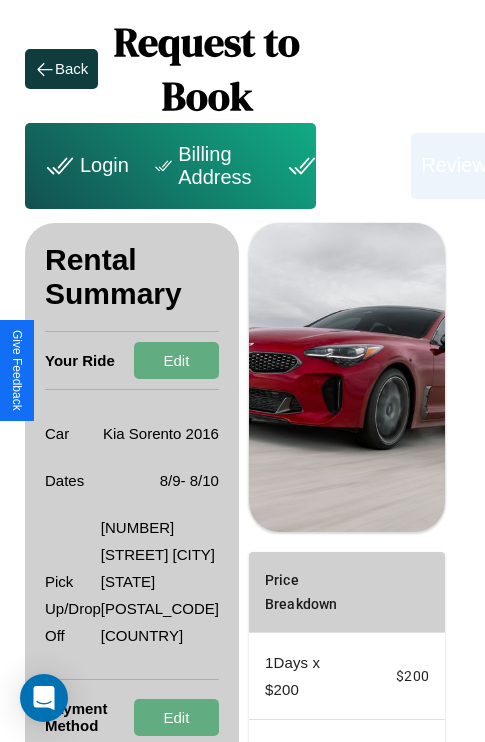 scroll, scrollTop: 355, scrollLeft: 72, axis: both 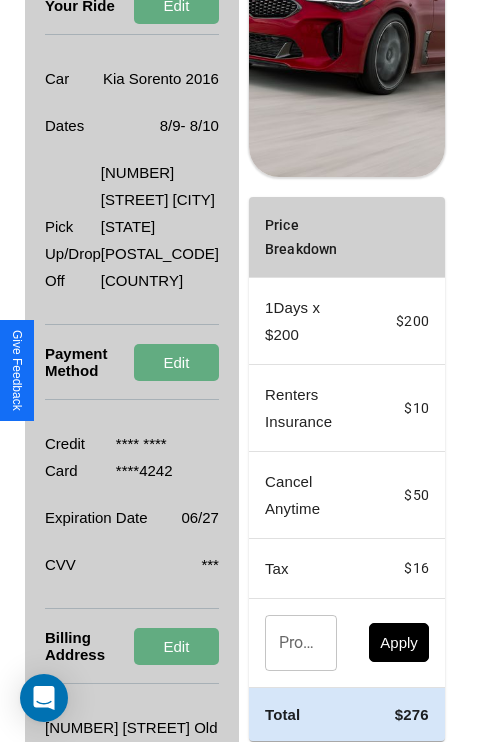 click on "Promo Code" at bounding box center [290, 643] 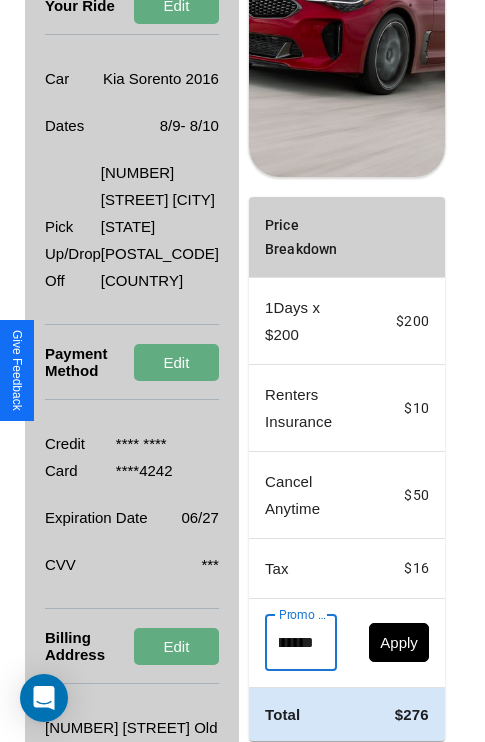scroll, scrollTop: 0, scrollLeft: 71, axis: horizontal 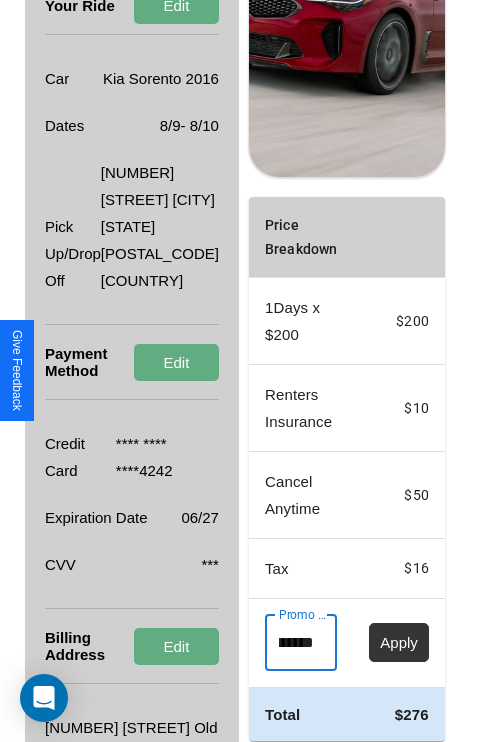 type on "**********" 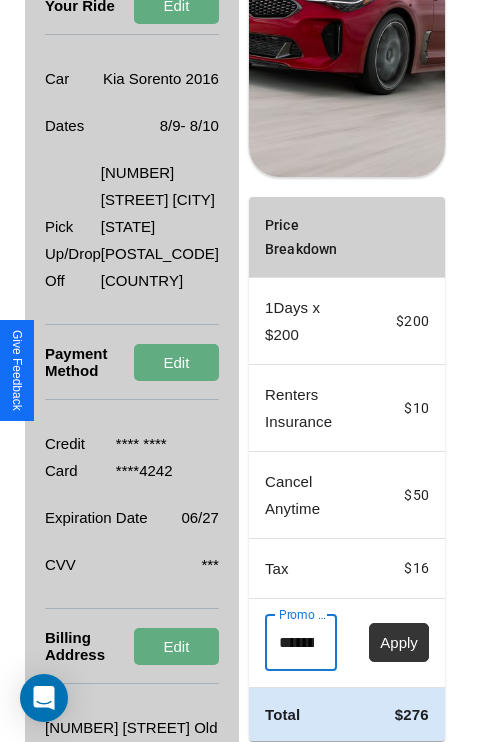 click on "Apply" at bounding box center (399, 642) 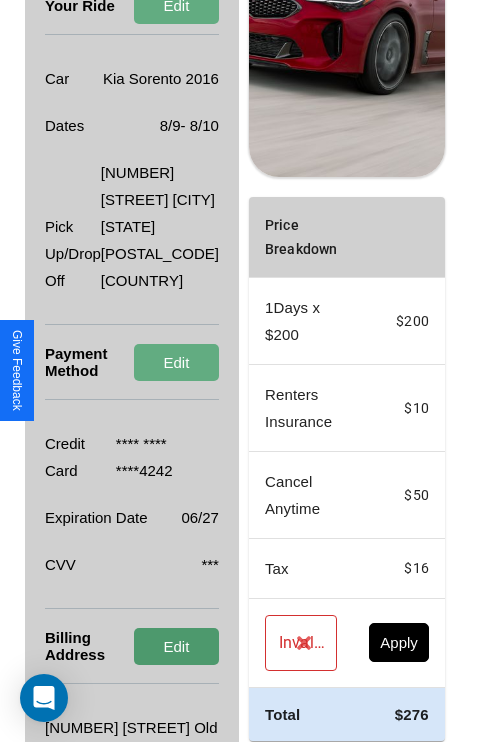 click on "Edit" at bounding box center [176, 646] 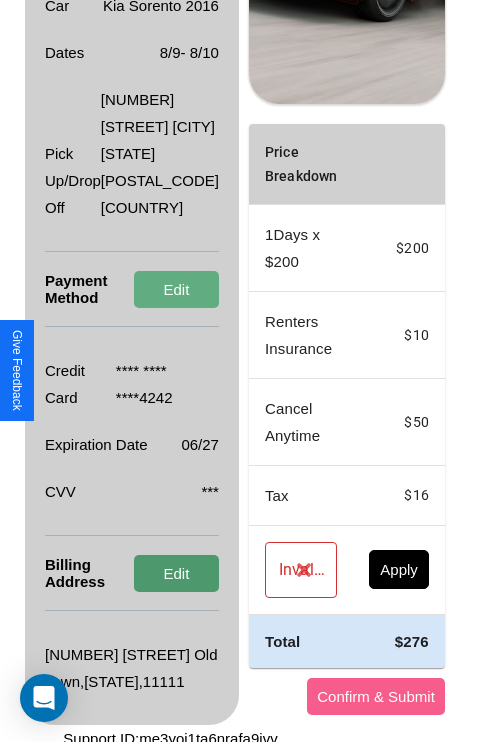 scroll, scrollTop: 509, scrollLeft: 72, axis: both 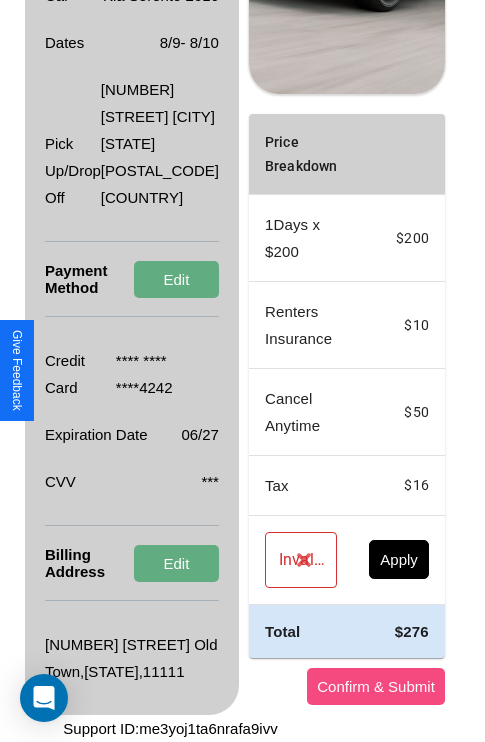 click on "Confirm & Submit" at bounding box center (376, 686) 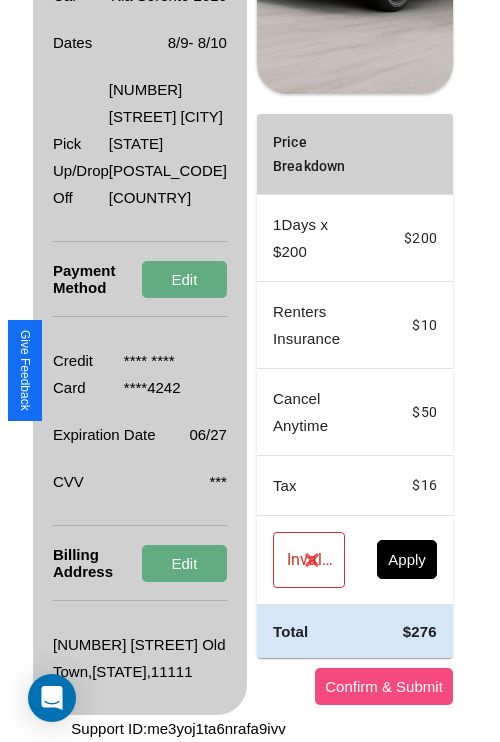 scroll, scrollTop: 0, scrollLeft: 72, axis: horizontal 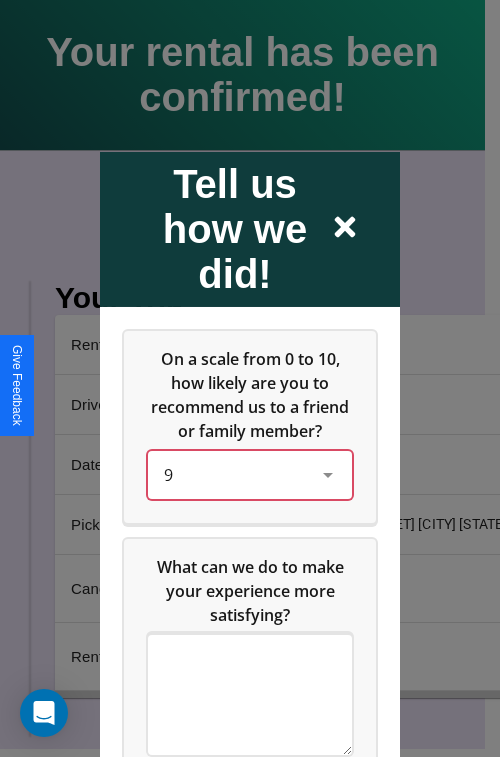 click on "9" at bounding box center (234, 474) 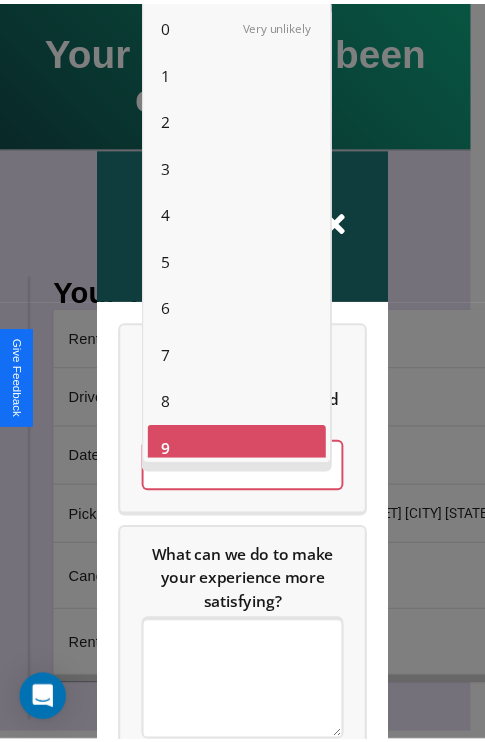 scroll, scrollTop: 14, scrollLeft: 0, axis: vertical 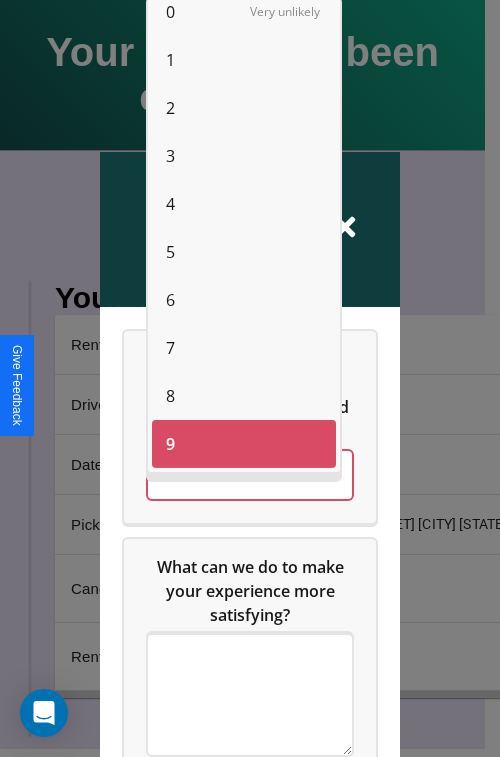 click on "1" at bounding box center [170, 60] 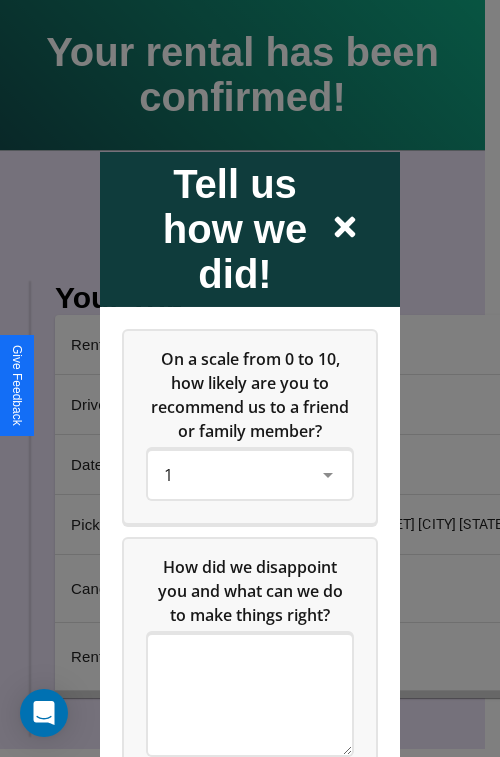 click 